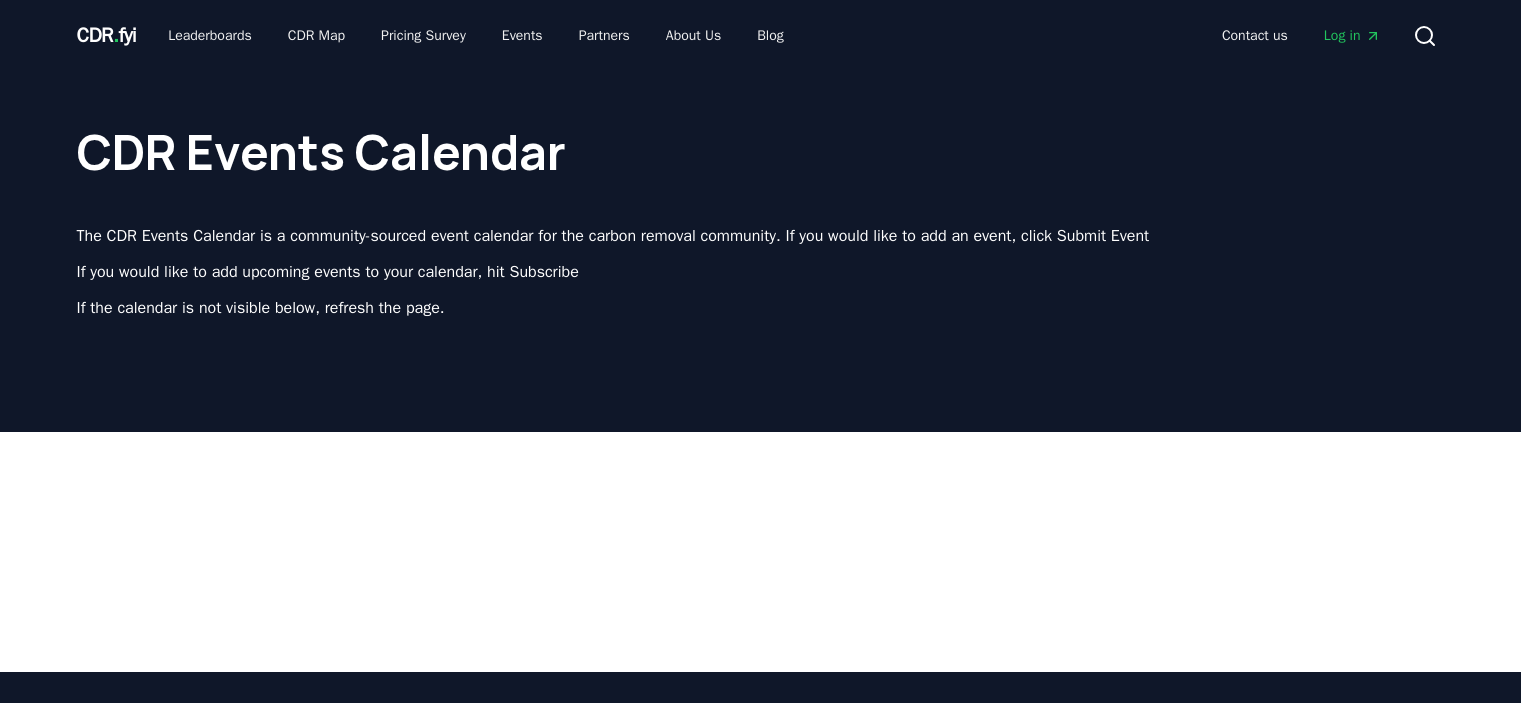 scroll, scrollTop: 20, scrollLeft: 0, axis: vertical 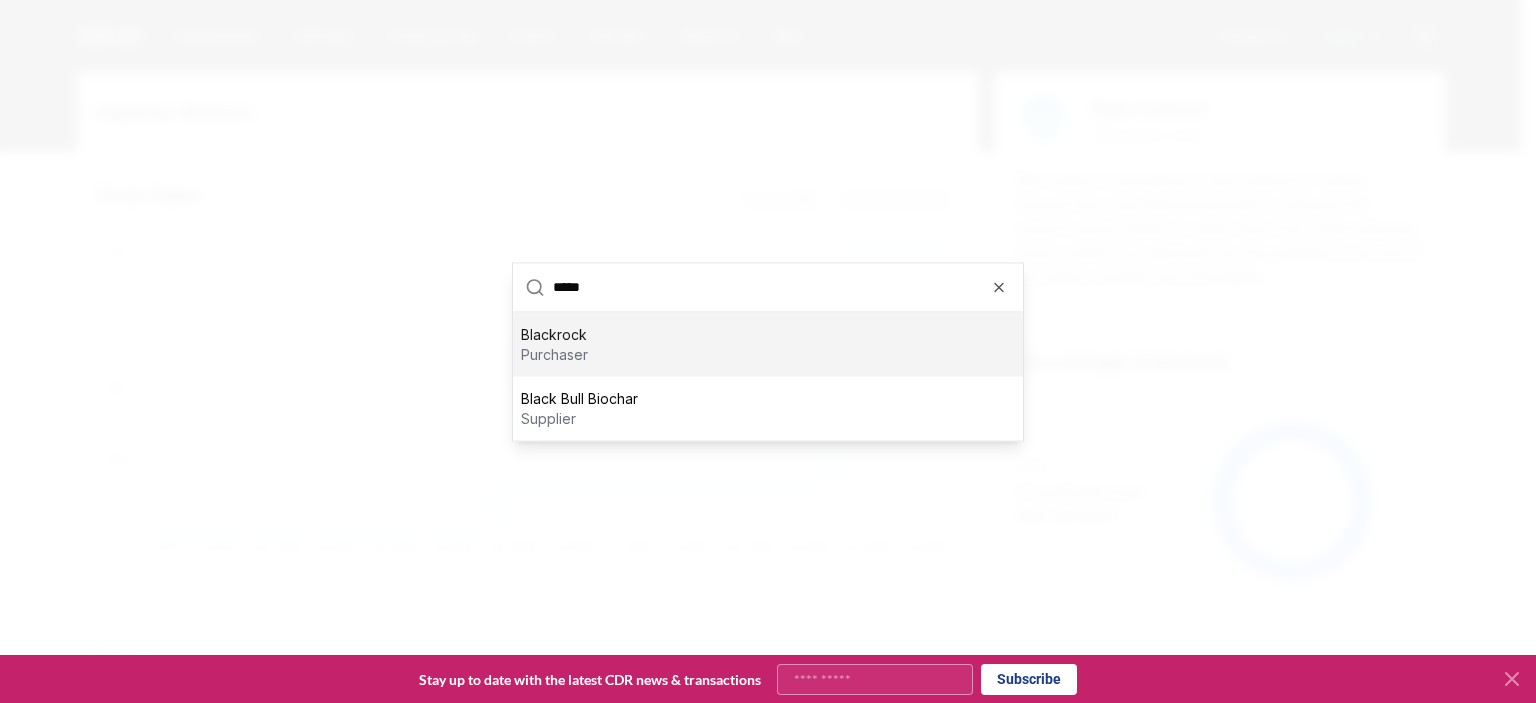 drag, startPoint x: 630, startPoint y: 295, endPoint x: 552, endPoint y: 290, distance: 78.160095 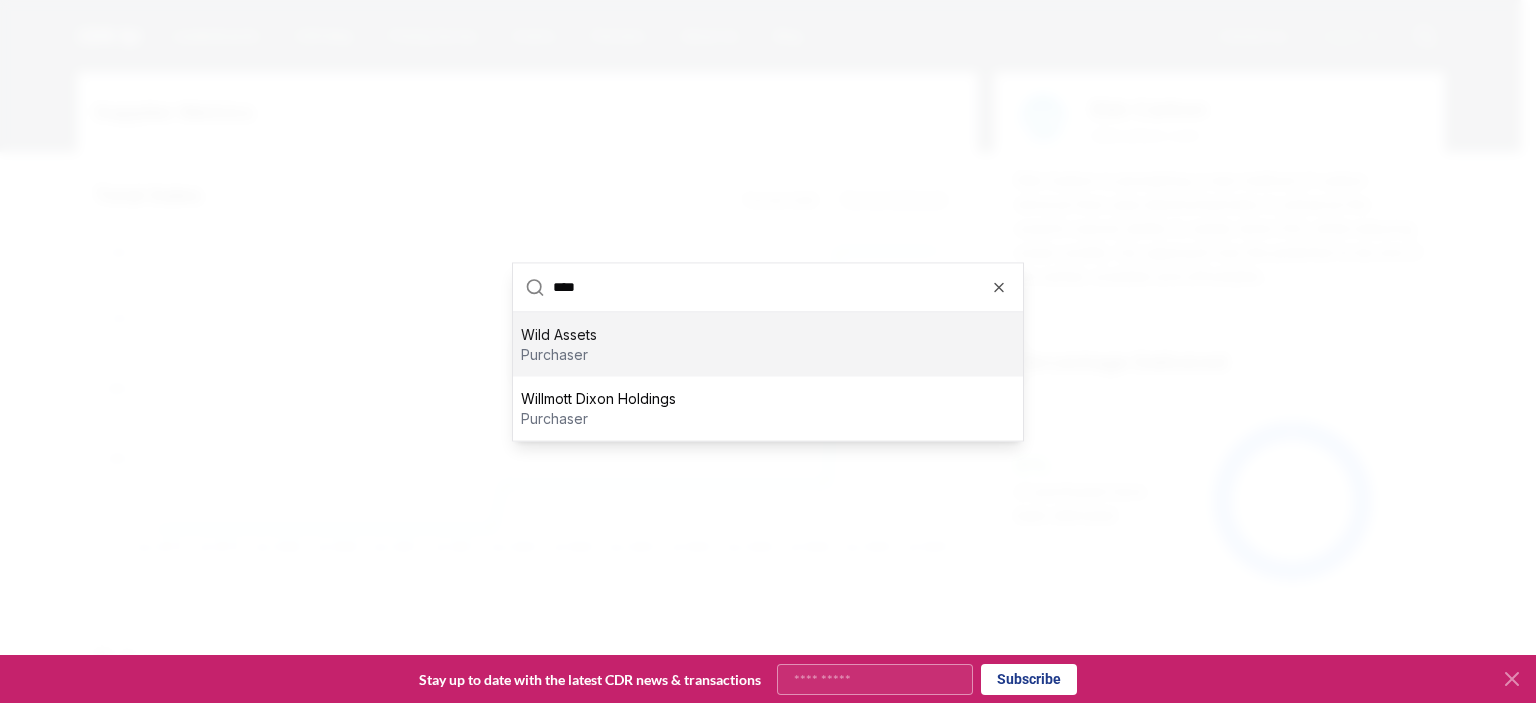 type on "****" 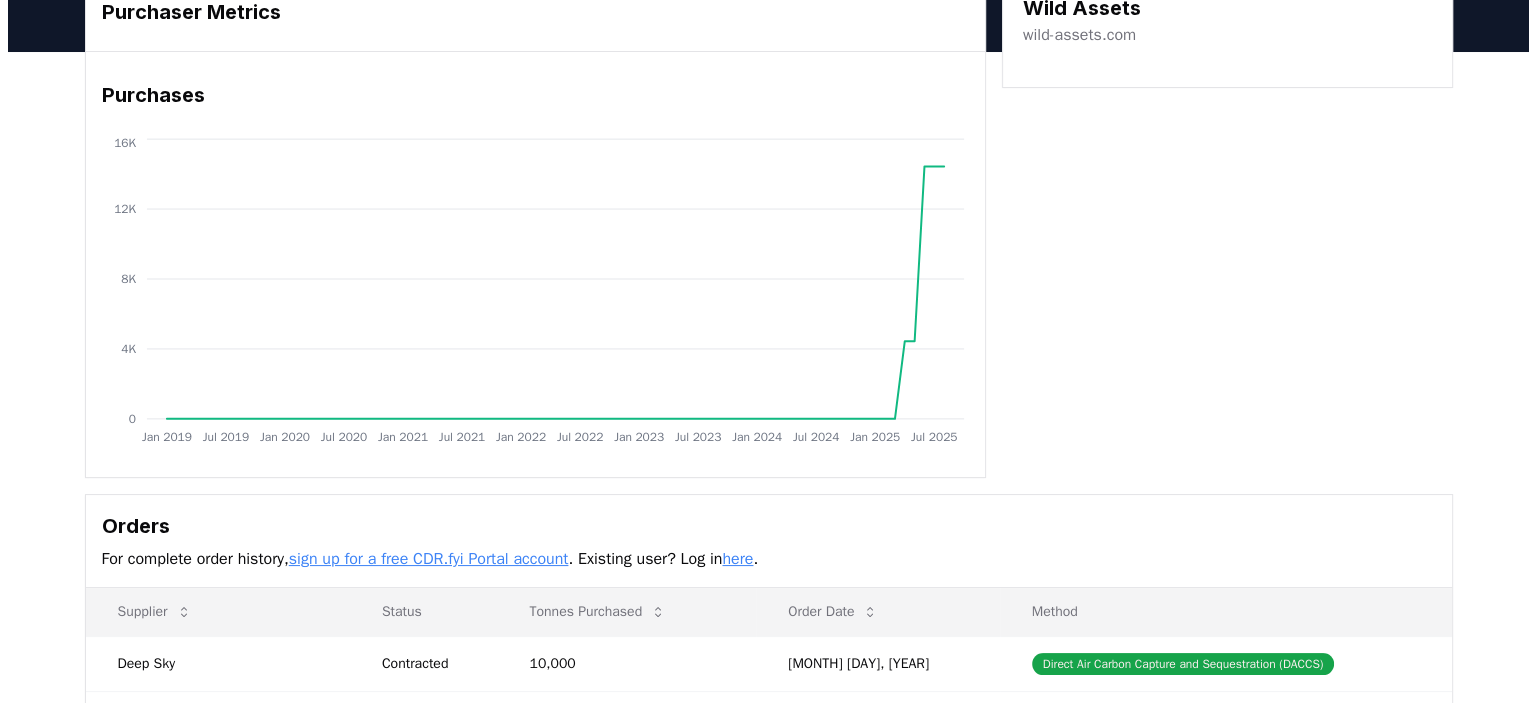 scroll, scrollTop: 0, scrollLeft: 0, axis: both 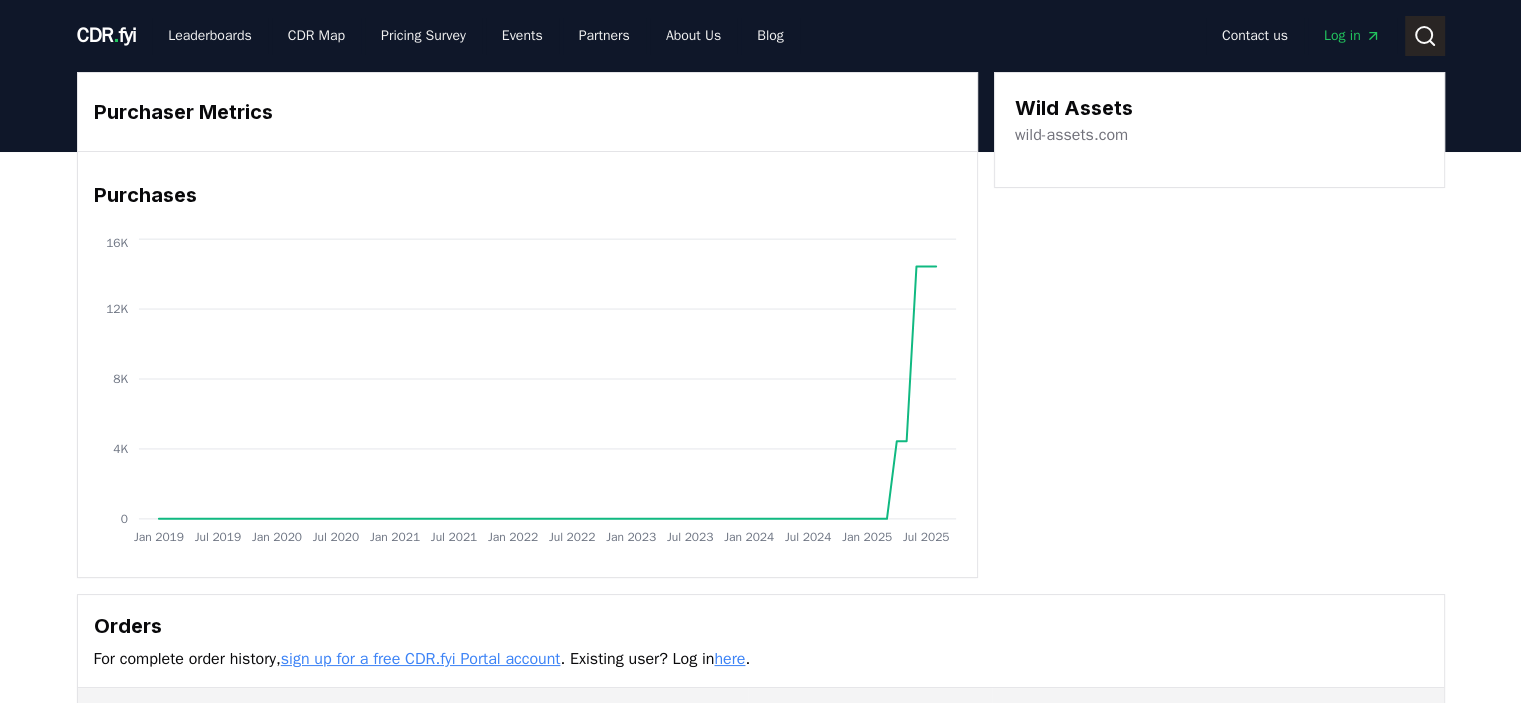 click 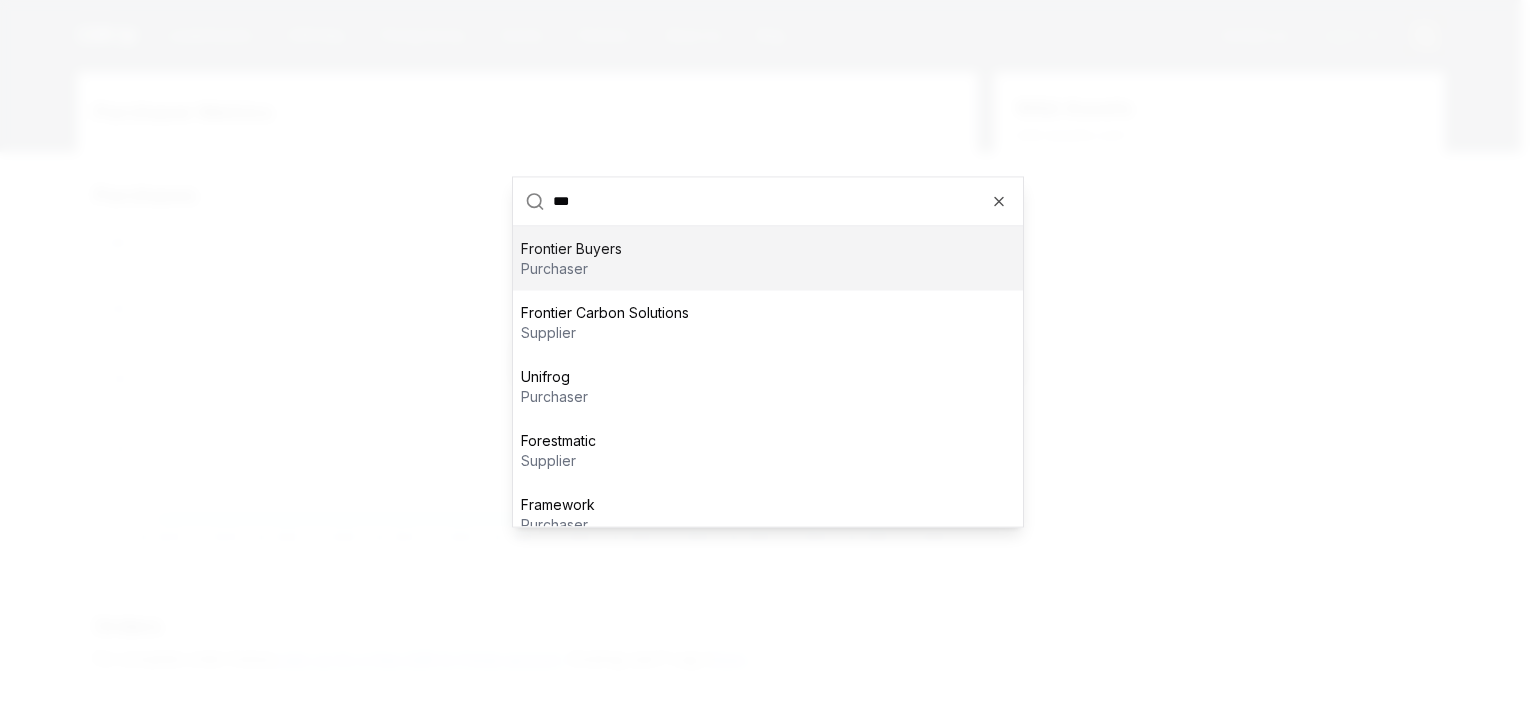 scroll, scrollTop: 20, scrollLeft: 0, axis: vertical 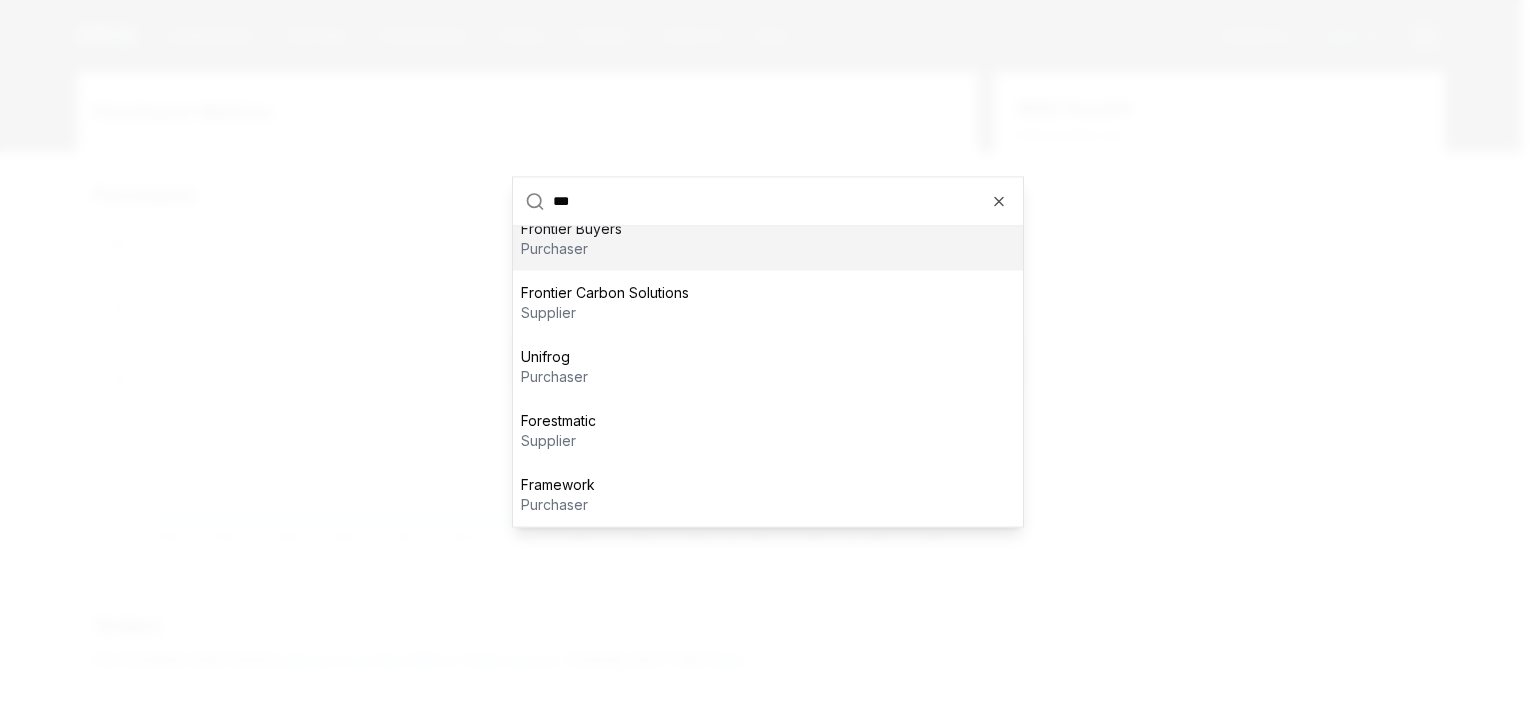 type on "****" 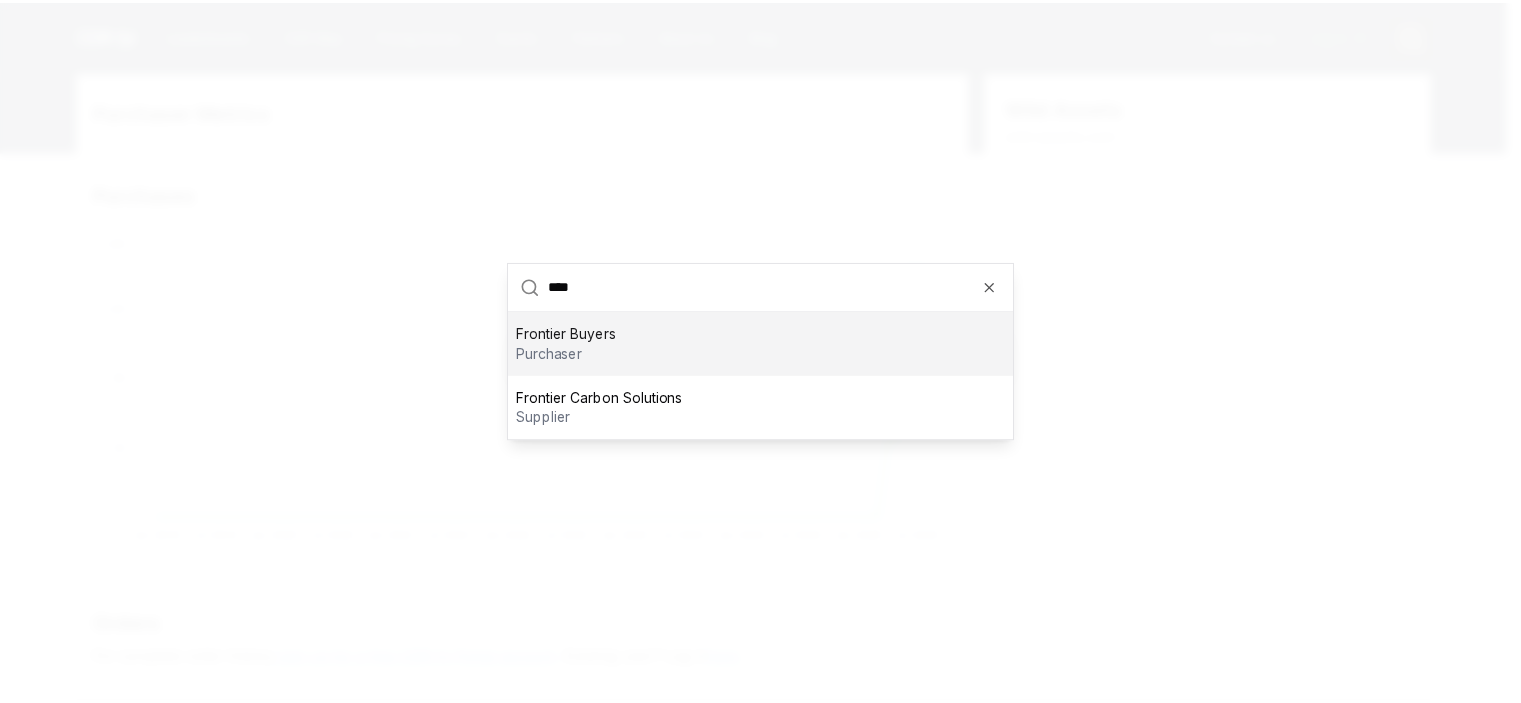 scroll, scrollTop: 0, scrollLeft: 0, axis: both 